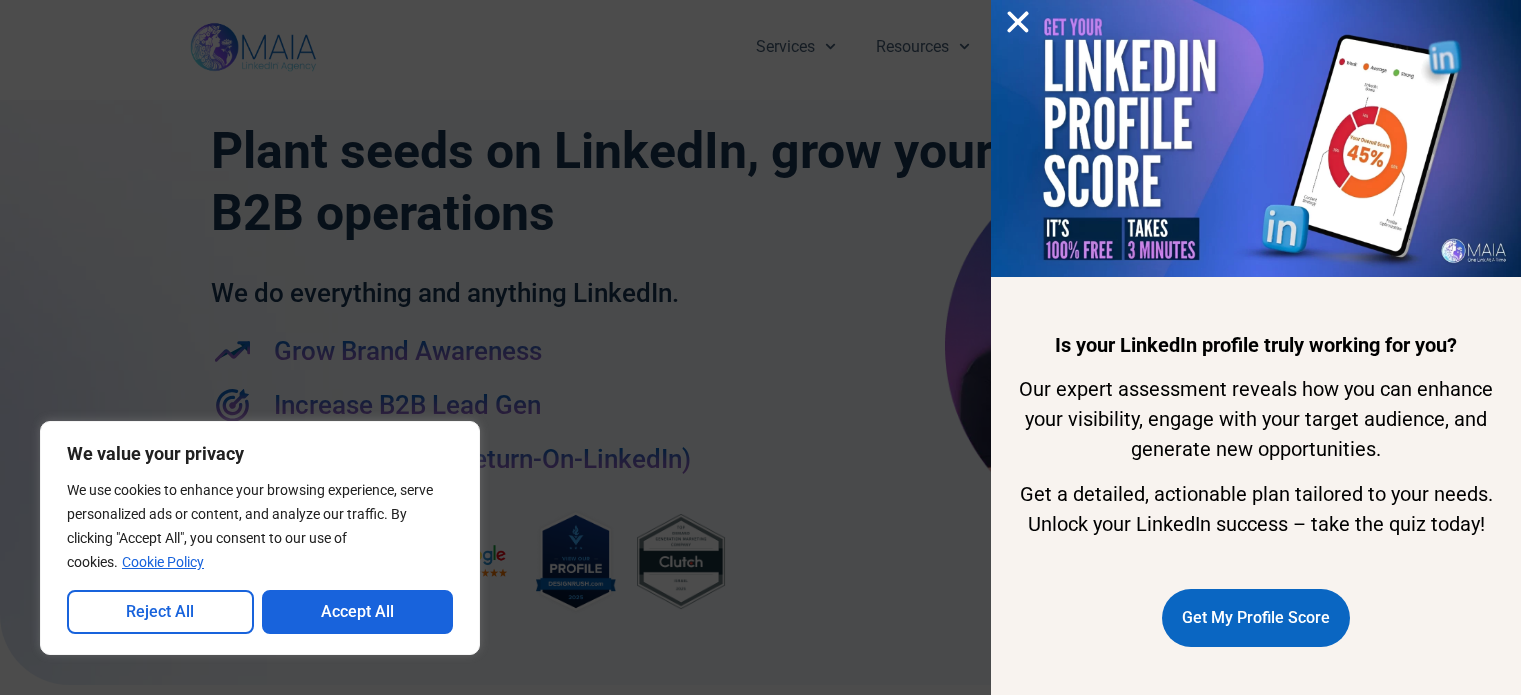 scroll, scrollTop: 0, scrollLeft: 0, axis: both 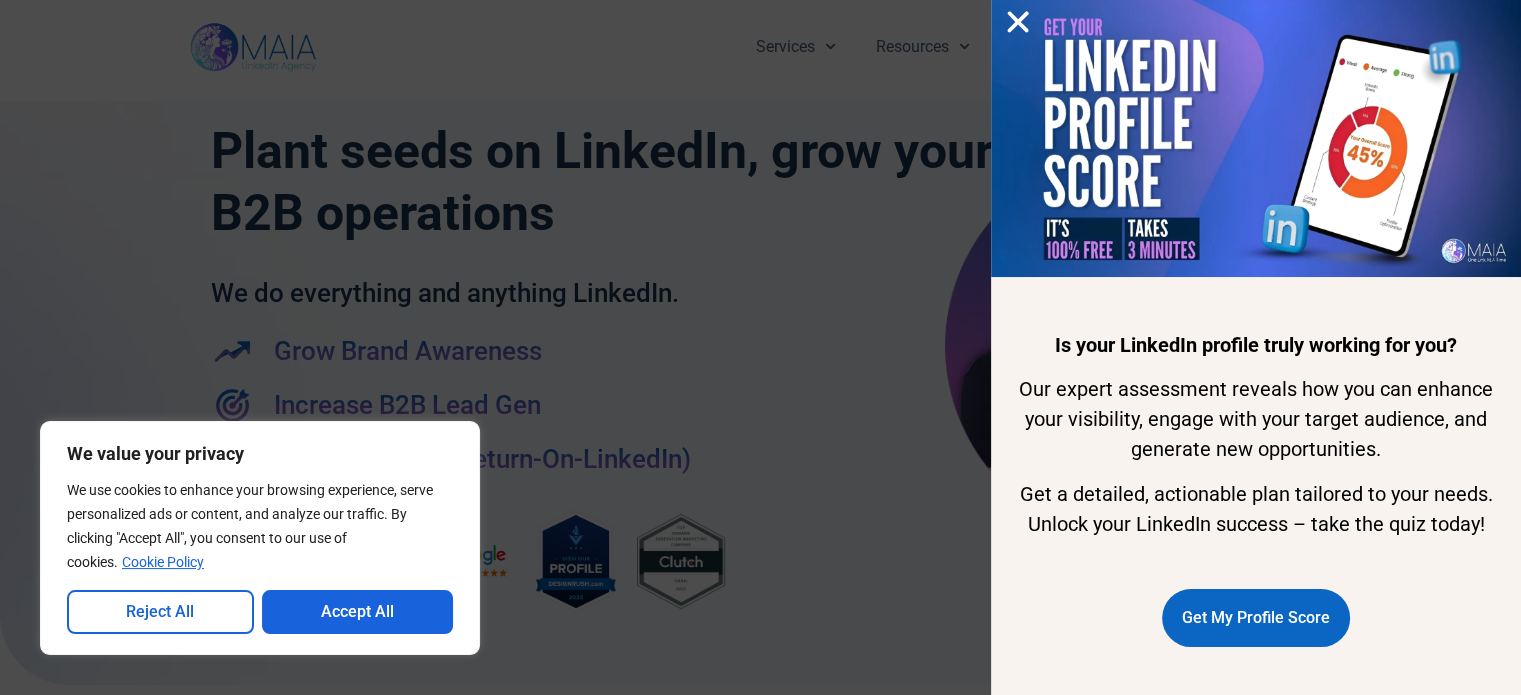 click 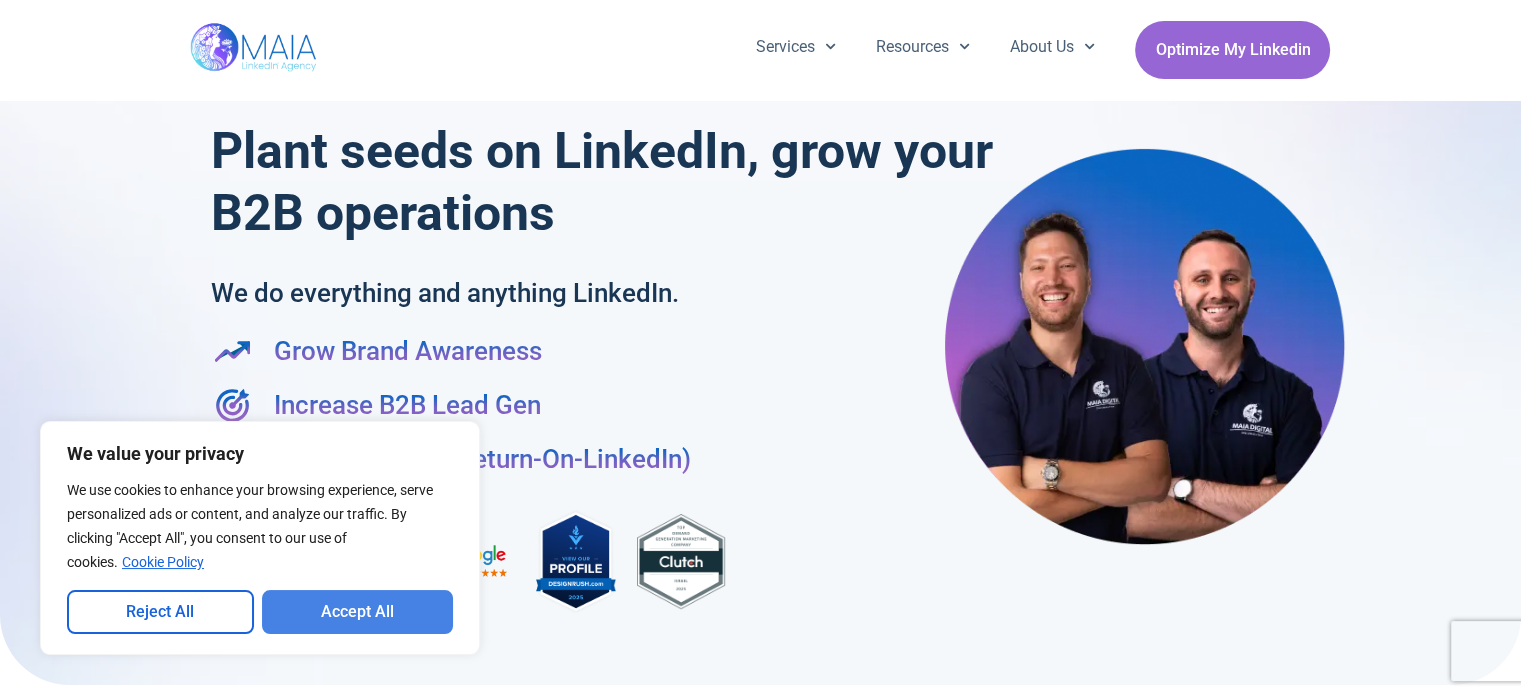 click on "Accept All" at bounding box center [358, 612] 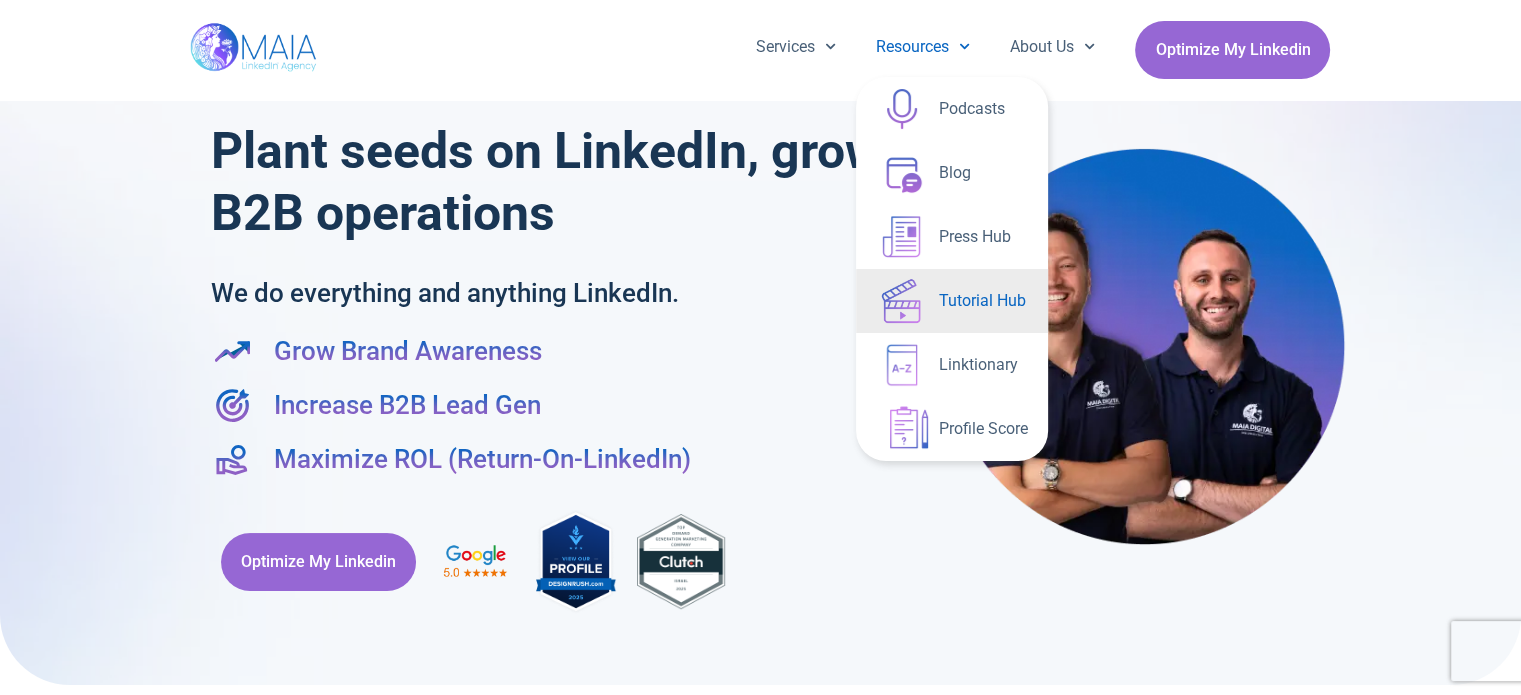 click on "Tutorial Hub" 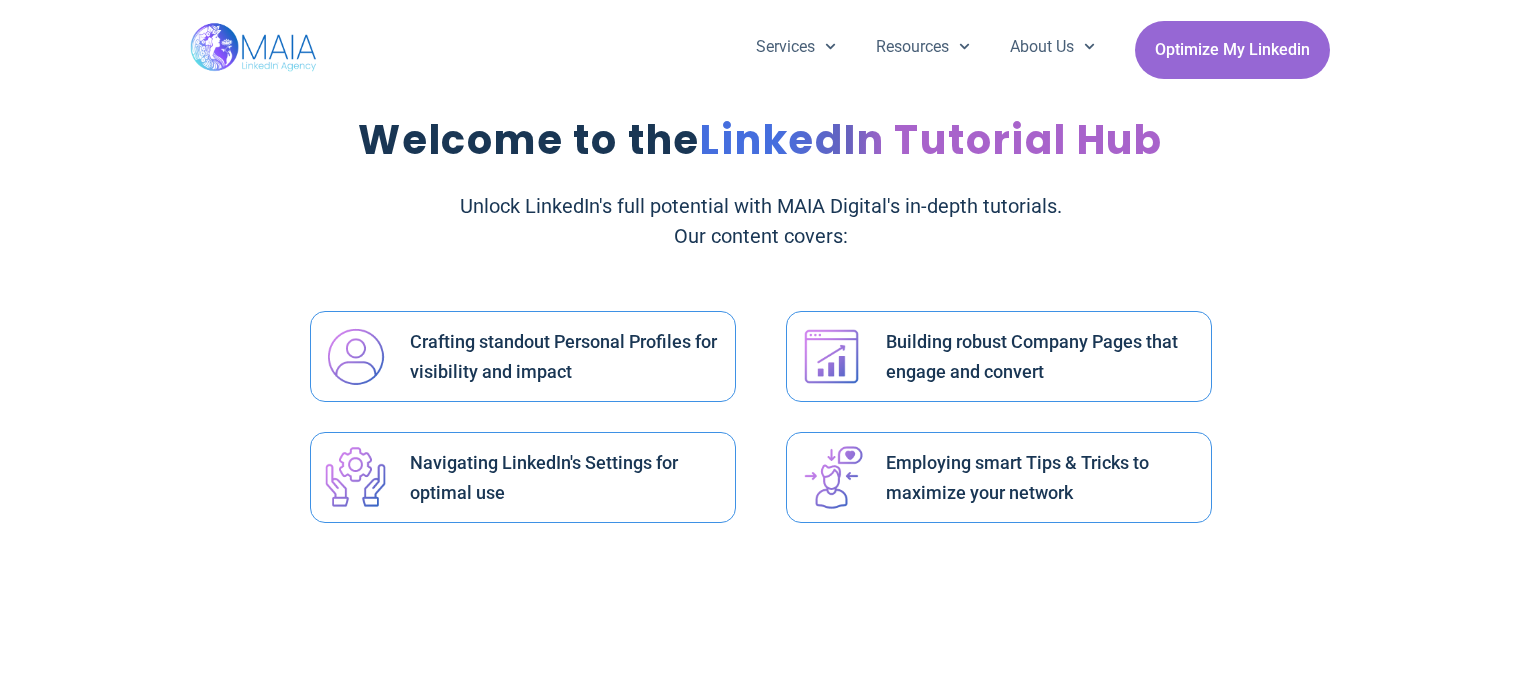 scroll, scrollTop: 5068, scrollLeft: 0, axis: vertical 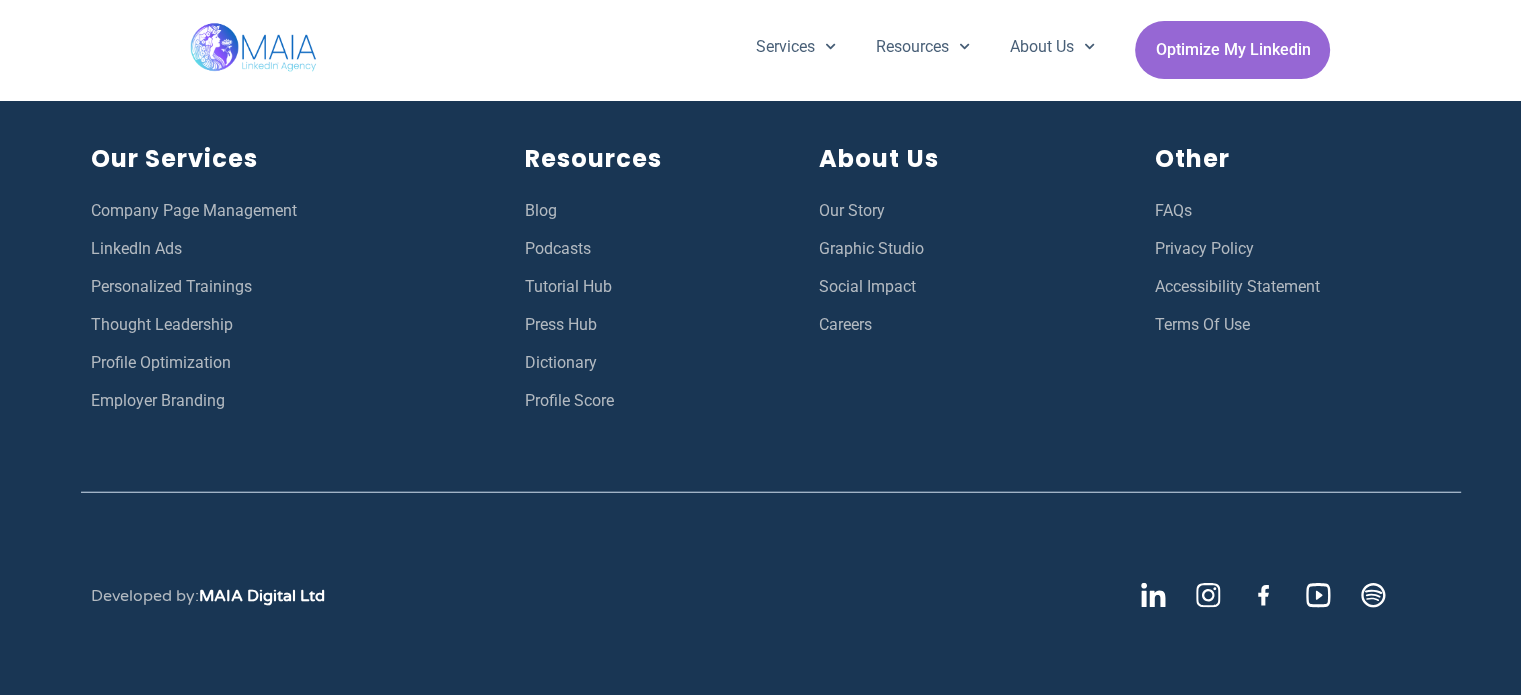 click on "Press Hub" at bounding box center (561, 325) 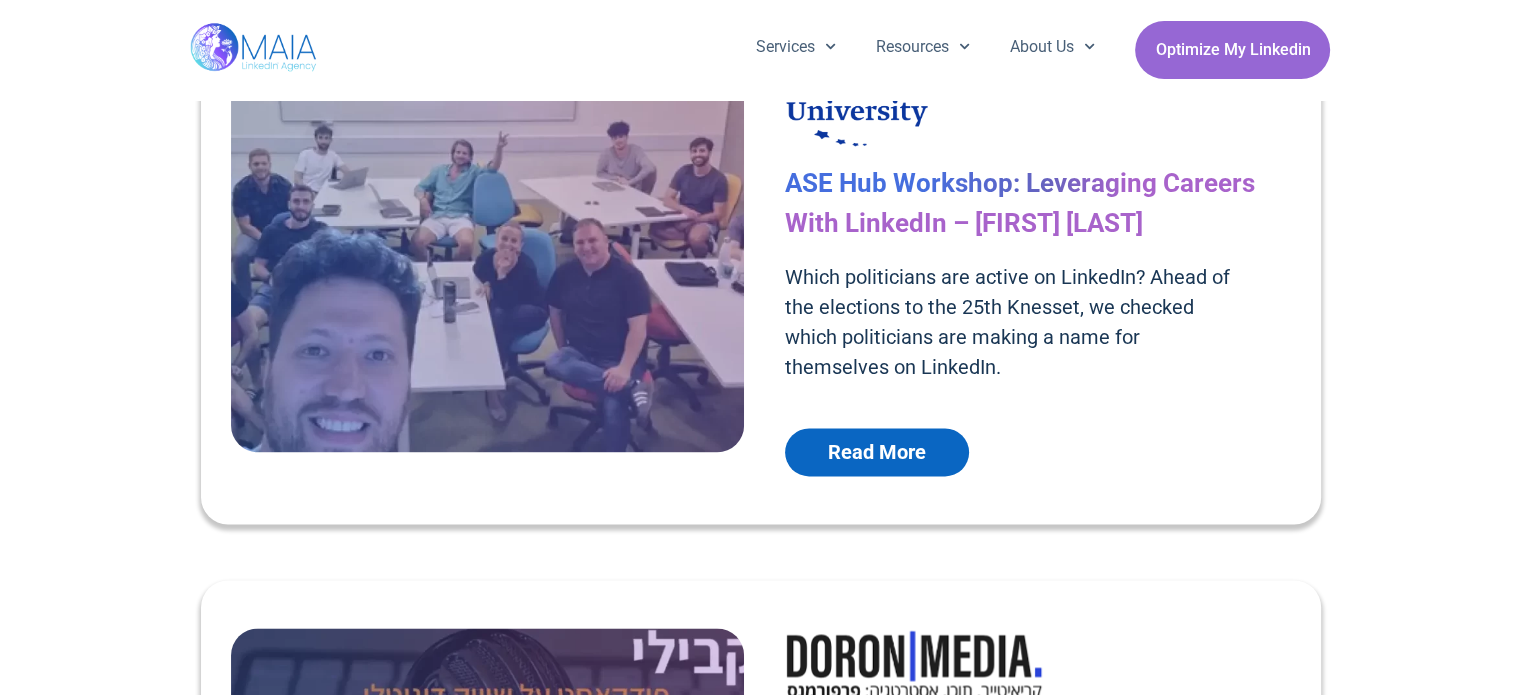 scroll, scrollTop: 2500, scrollLeft: 0, axis: vertical 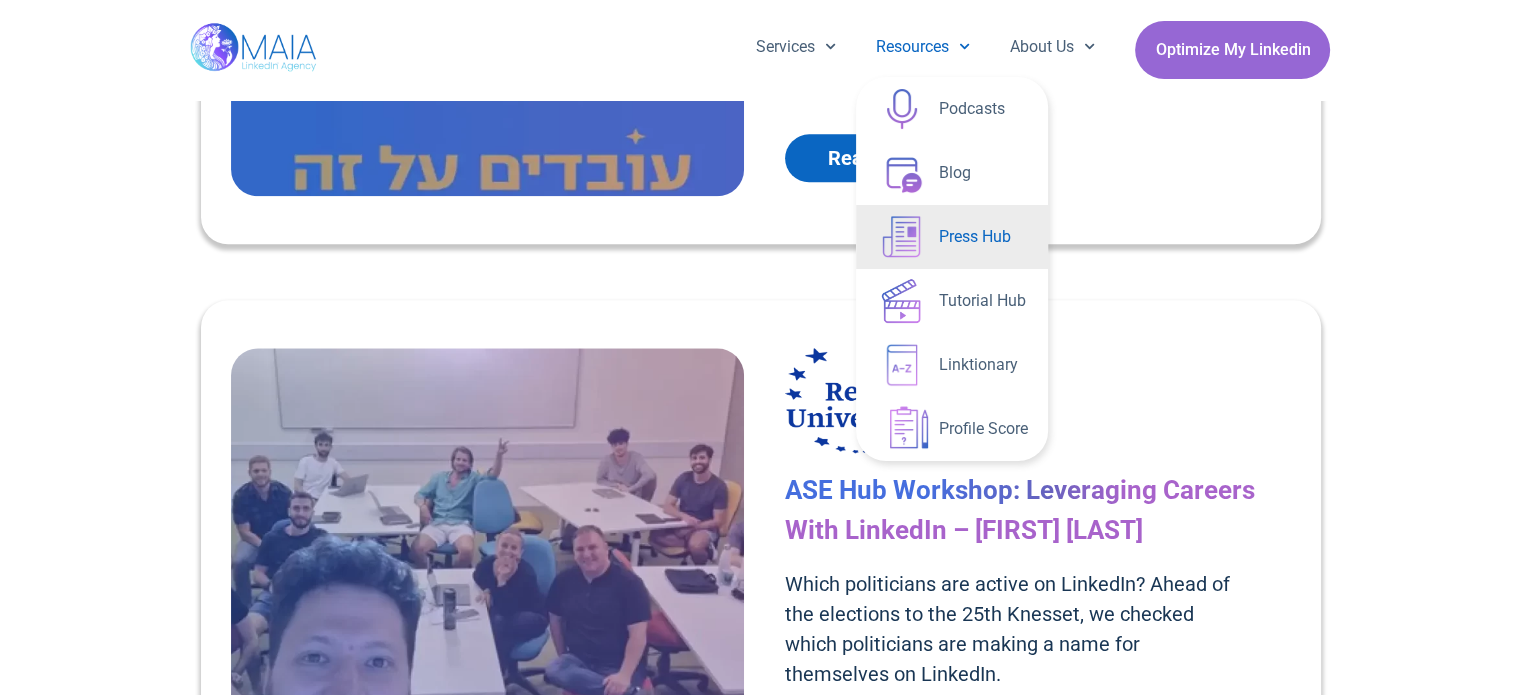 click on "Resources" 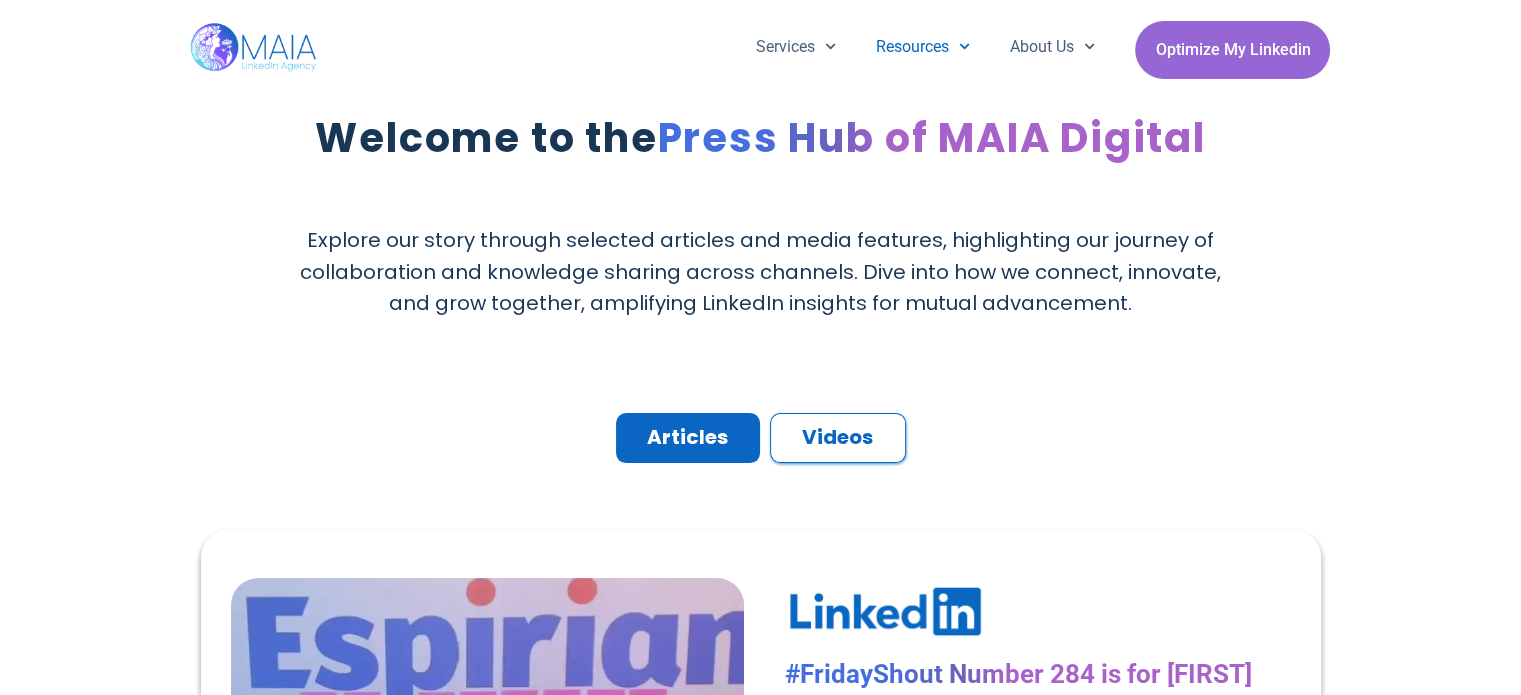 scroll, scrollTop: 0, scrollLeft: 0, axis: both 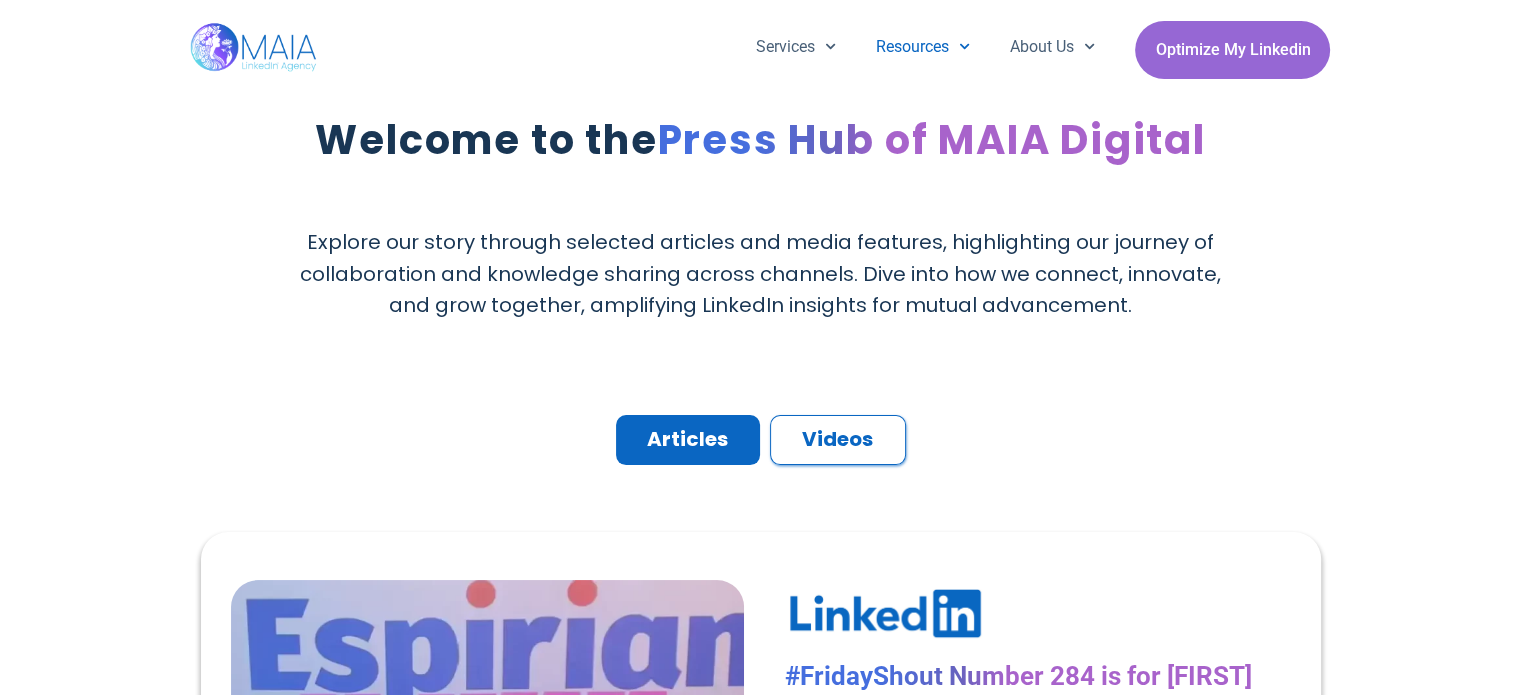 click on "Resources" 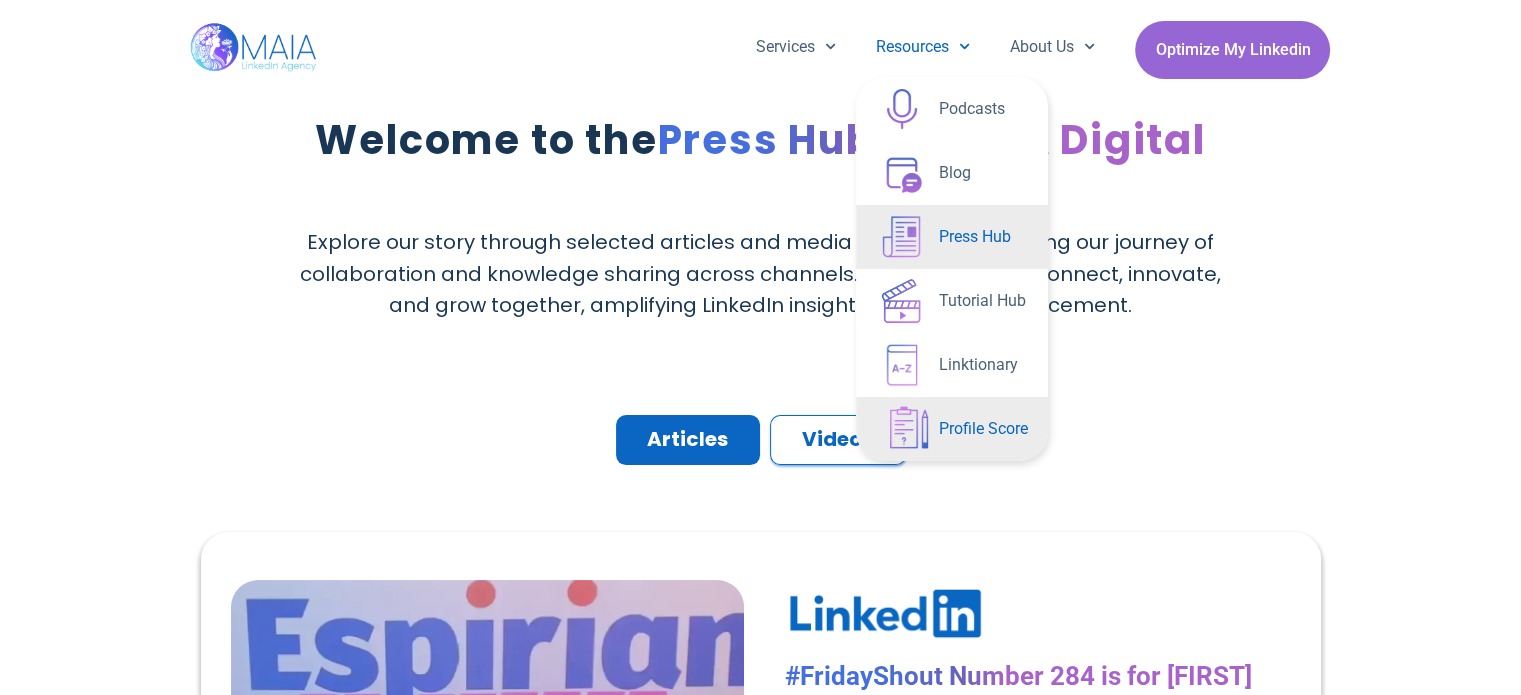 click on "Profile Score" 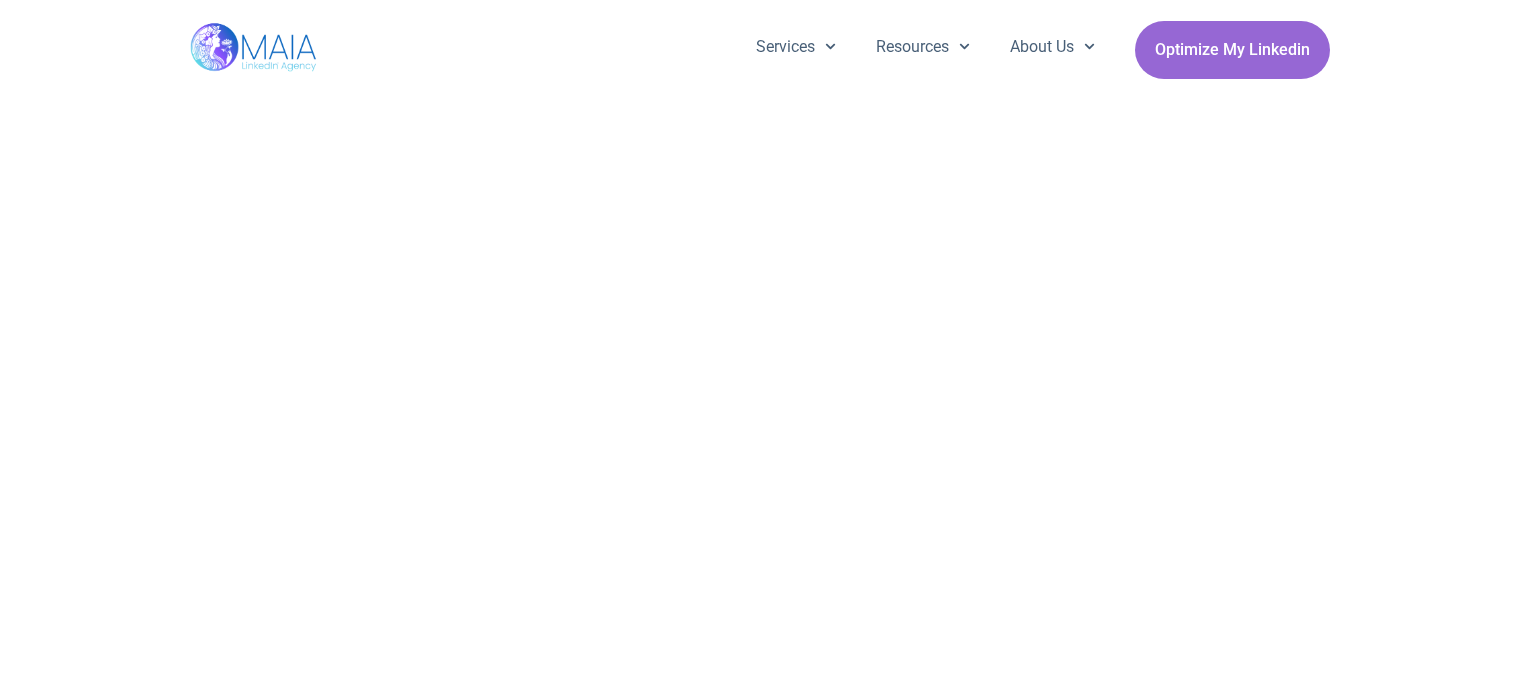 scroll, scrollTop: 0, scrollLeft: 0, axis: both 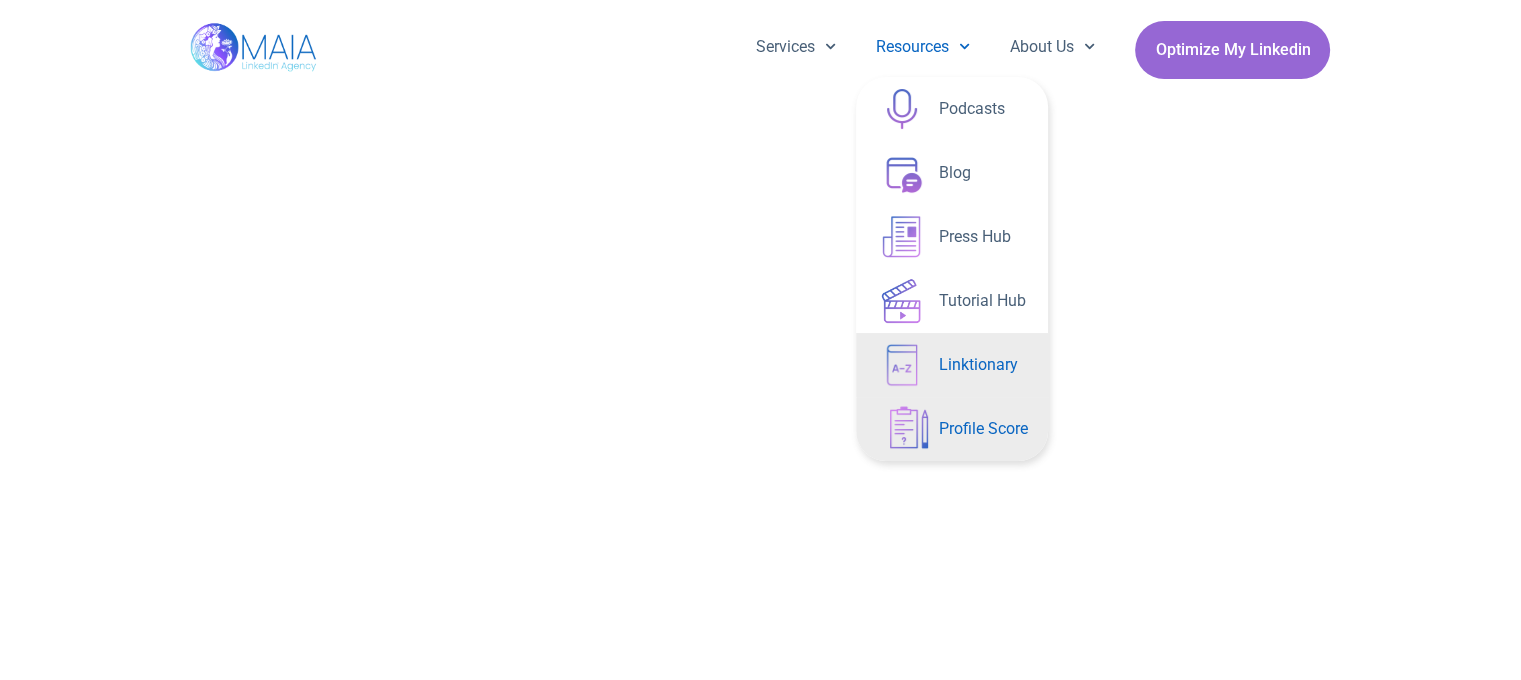 click on "Linktionary" 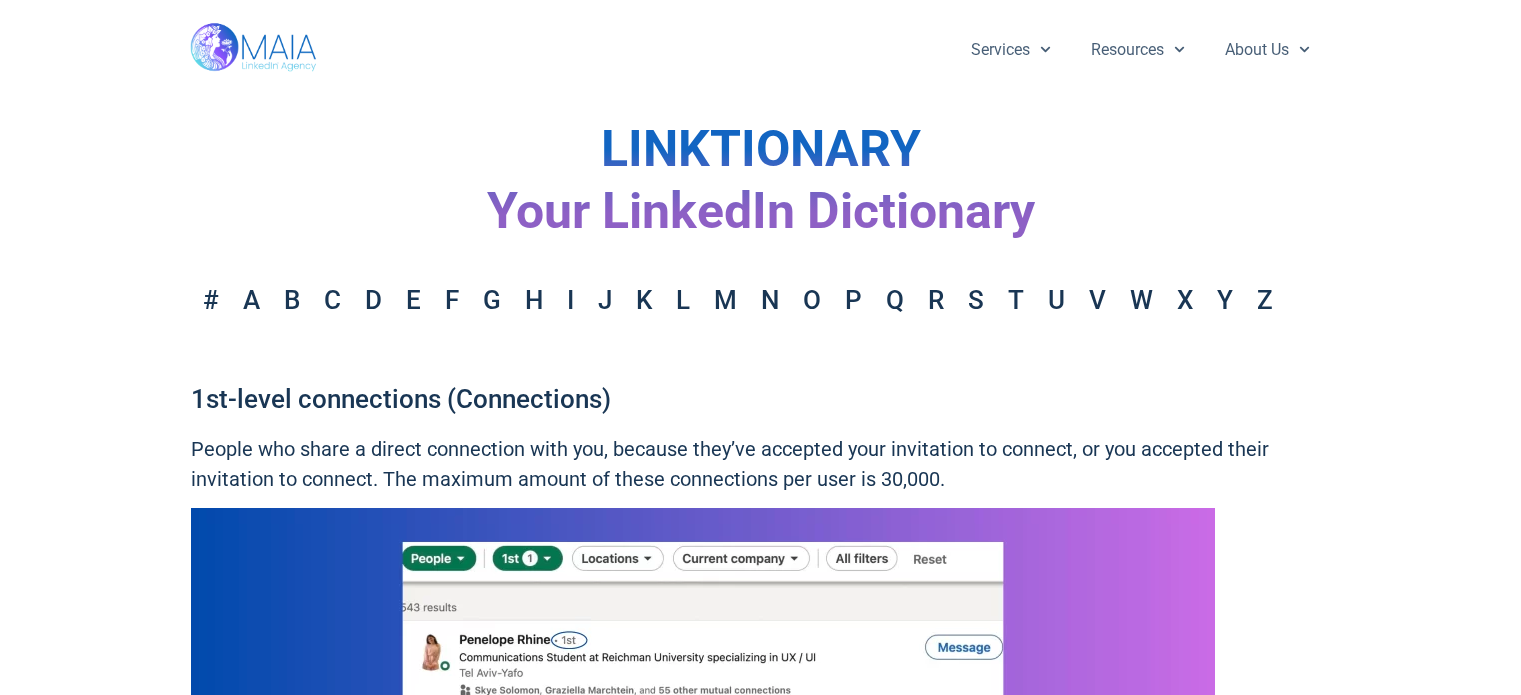 scroll, scrollTop: 0, scrollLeft: 0, axis: both 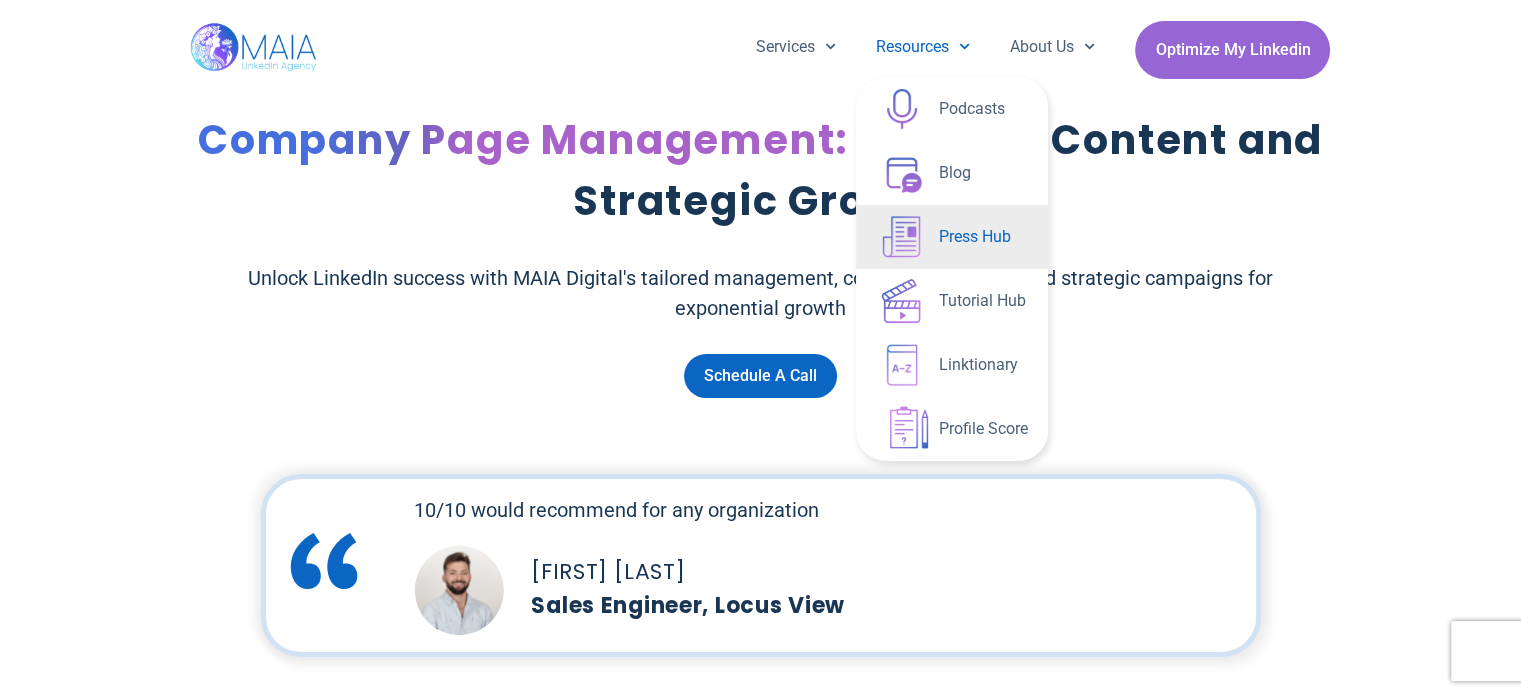 click on "Press Hub" 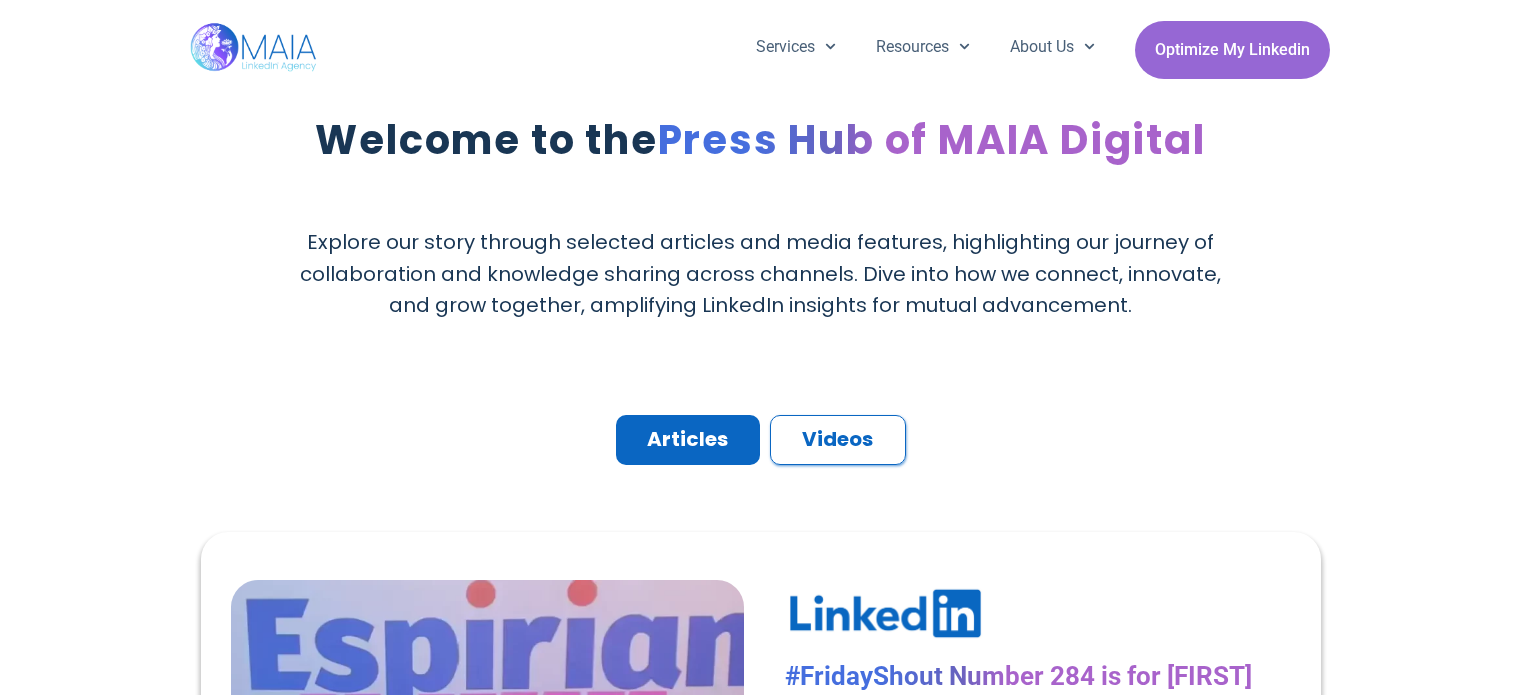 scroll, scrollTop: 800, scrollLeft: 0, axis: vertical 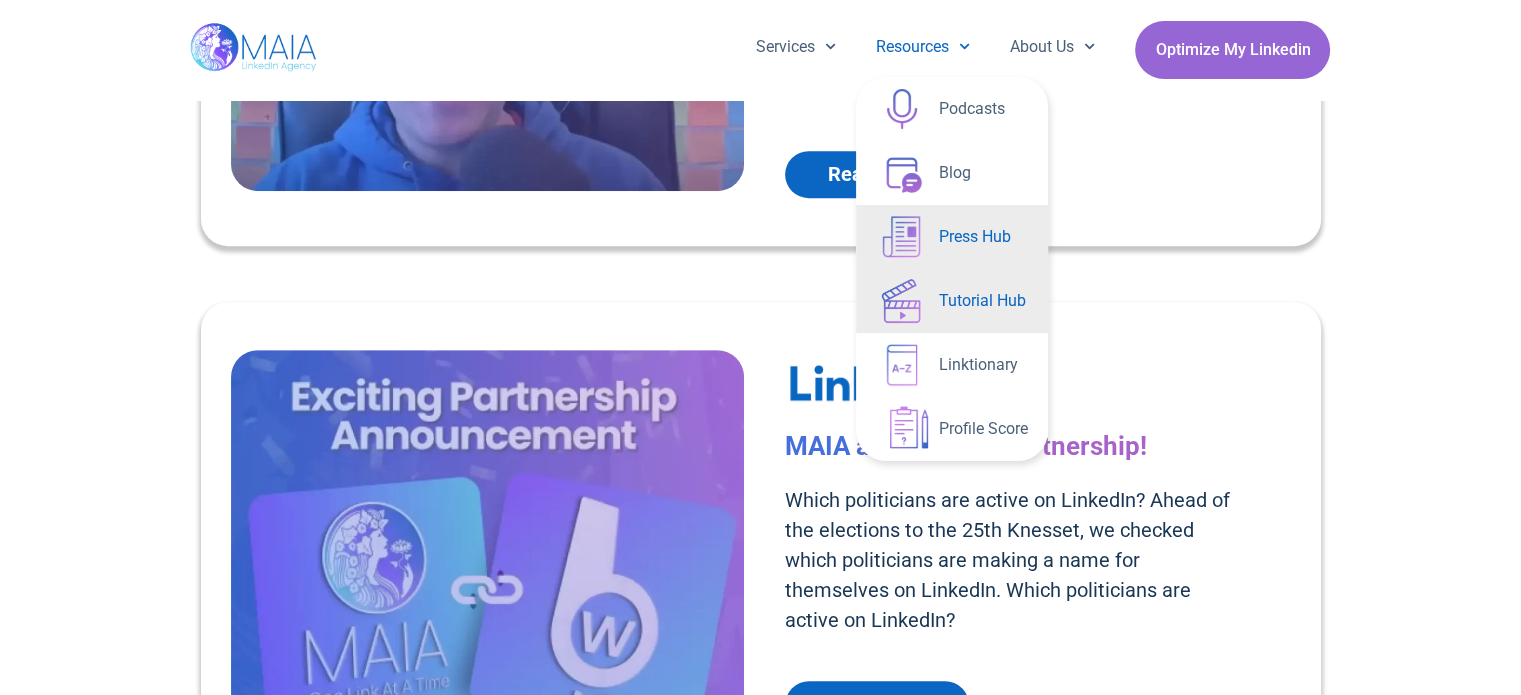 click on "Tutorial Hub" 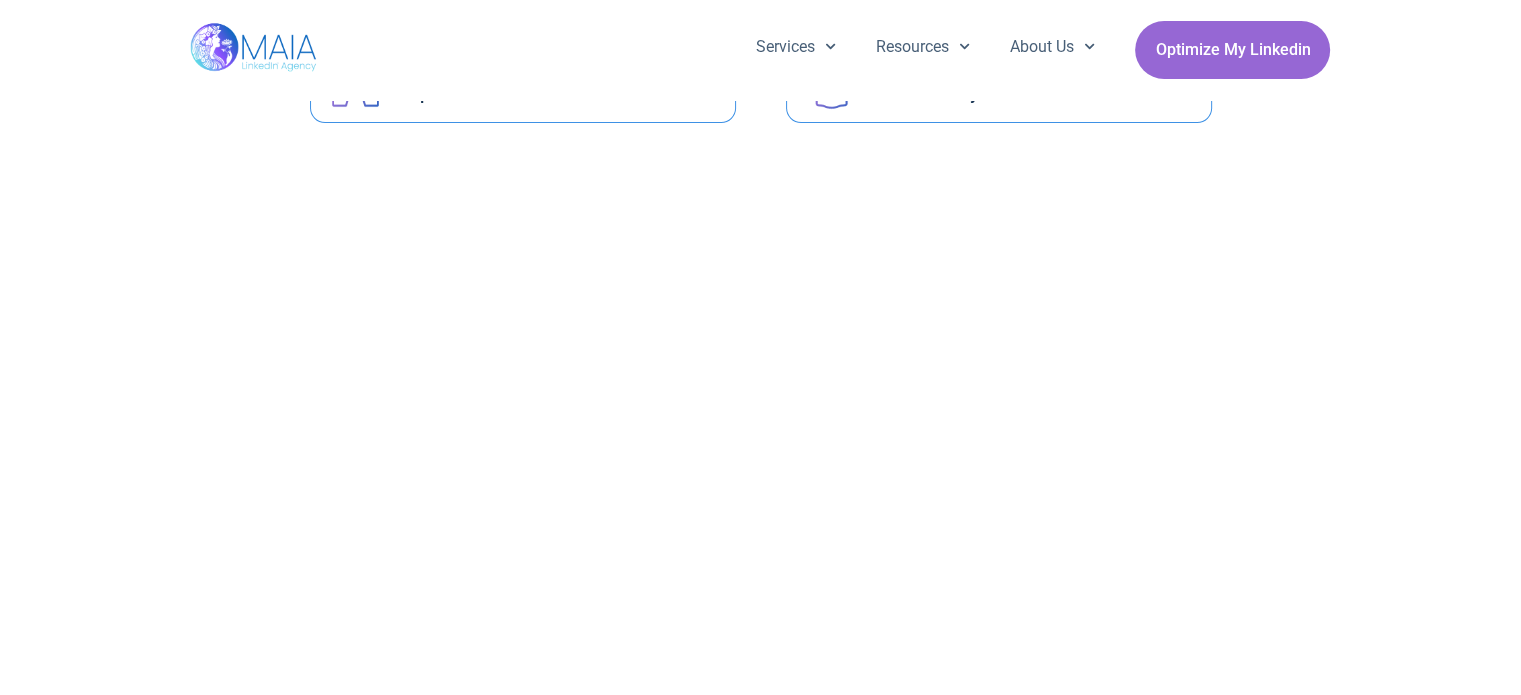 scroll, scrollTop: 0, scrollLeft: 0, axis: both 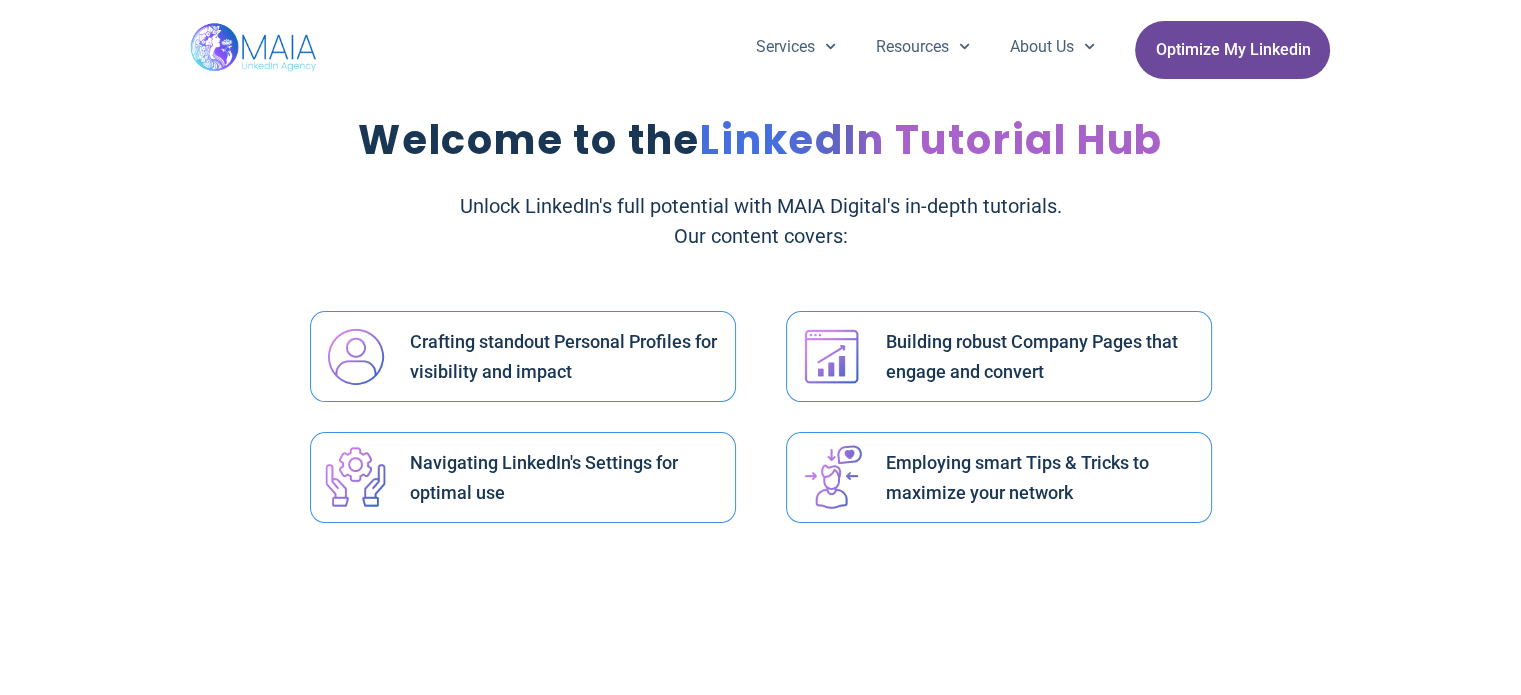 click on "Optimize My Linkedin" at bounding box center (1232, 50) 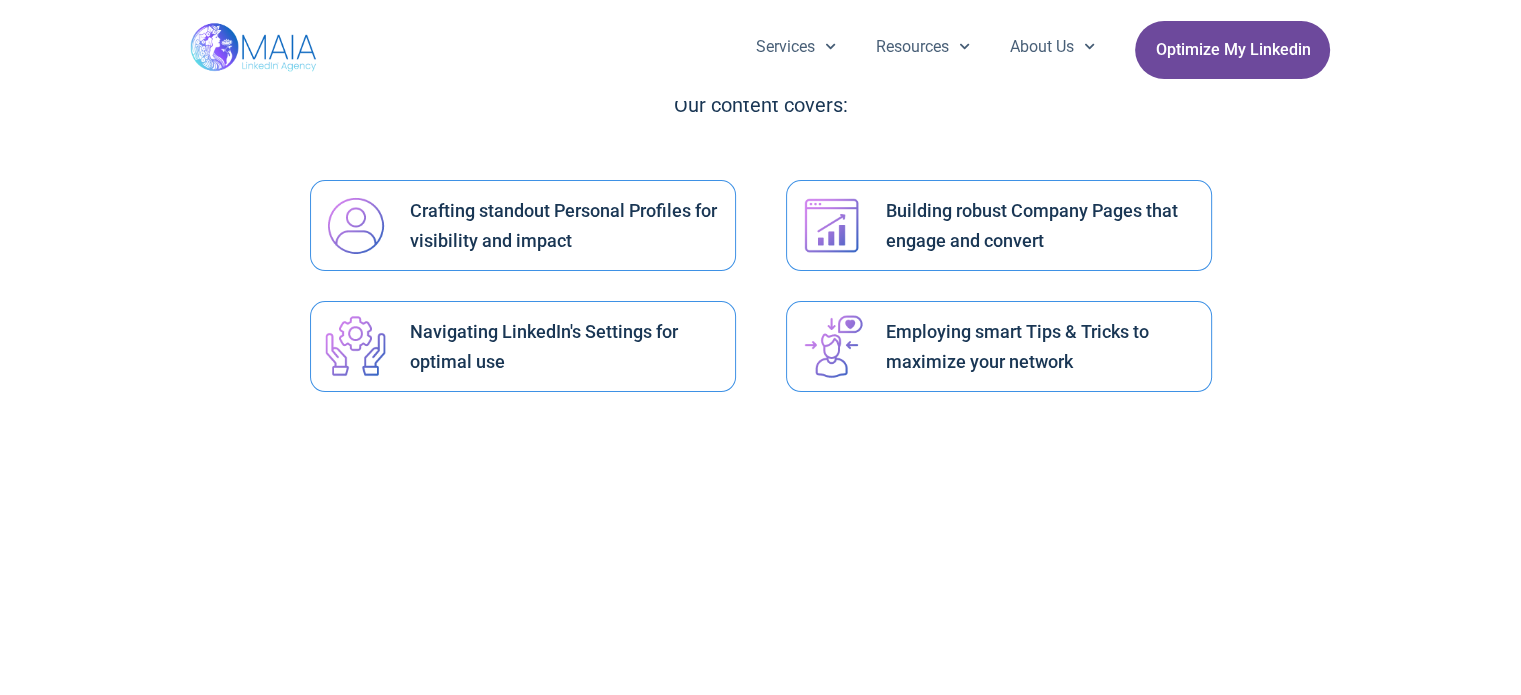 scroll, scrollTop: 0, scrollLeft: 0, axis: both 